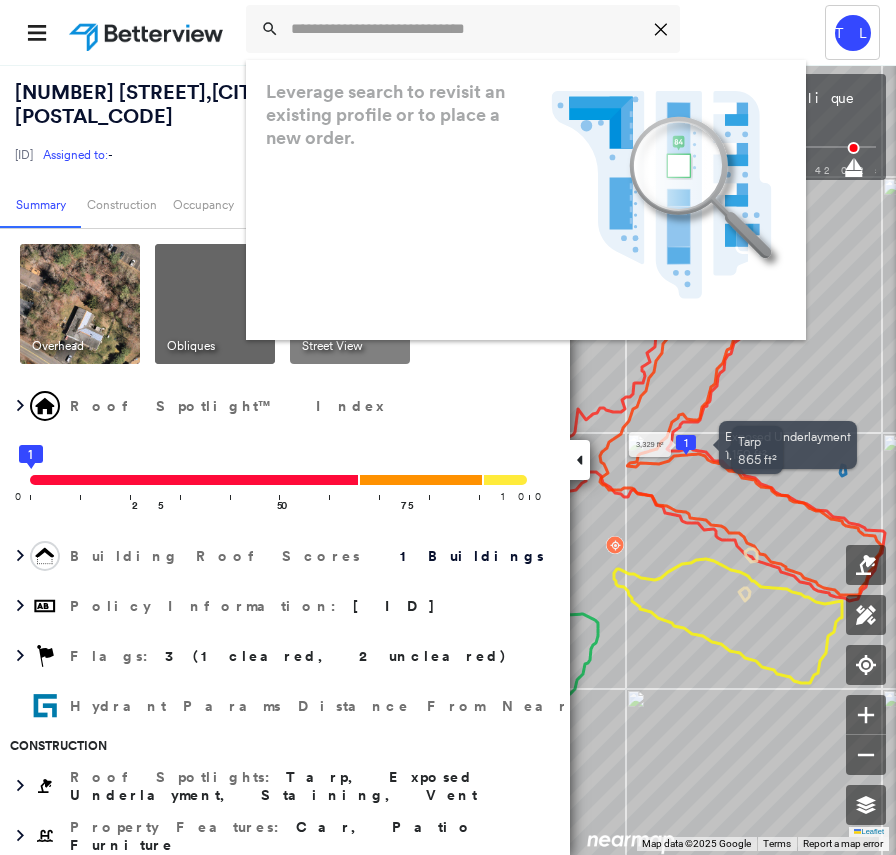 scroll, scrollTop: 0, scrollLeft: 0, axis: both 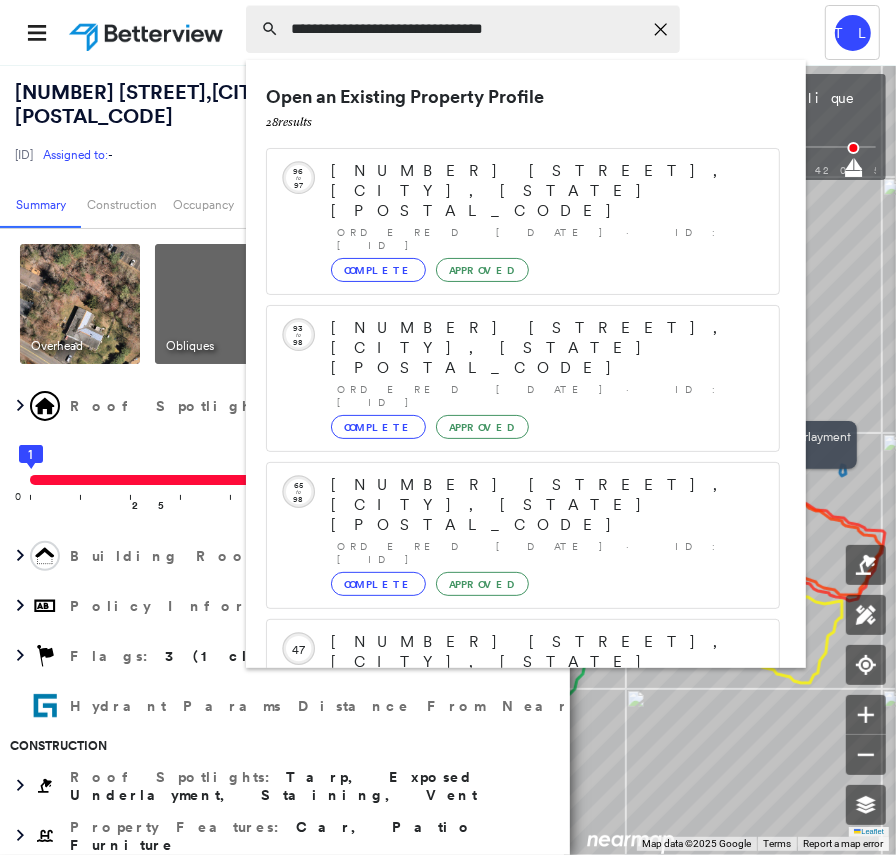 type on "**********" 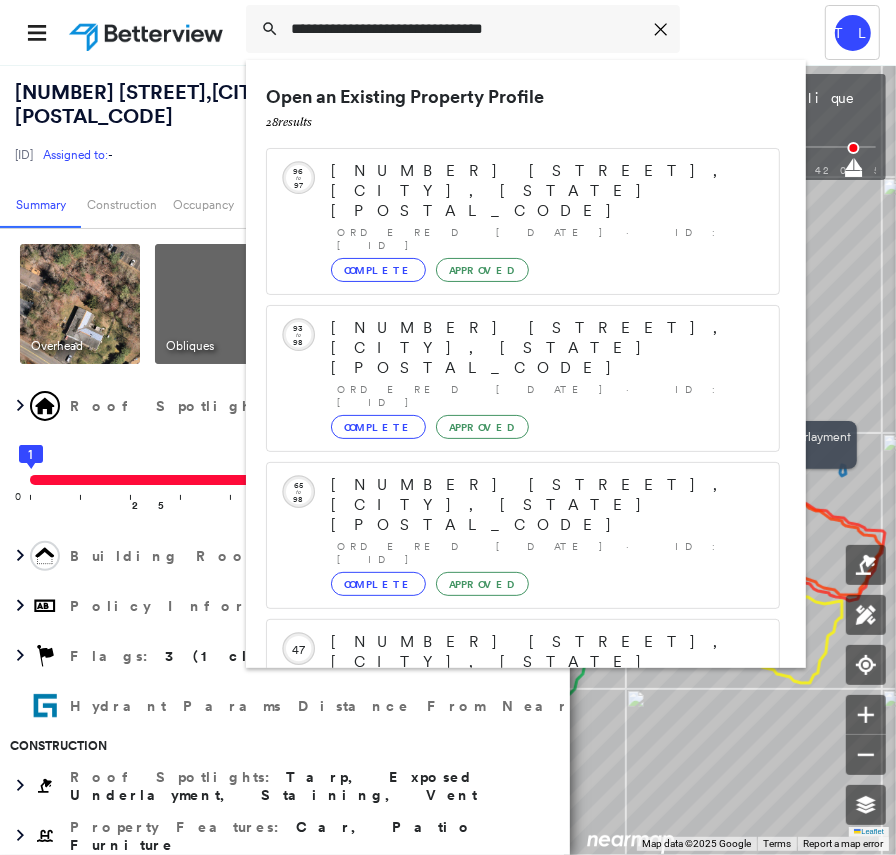 scroll, scrollTop: 256, scrollLeft: 0, axis: vertical 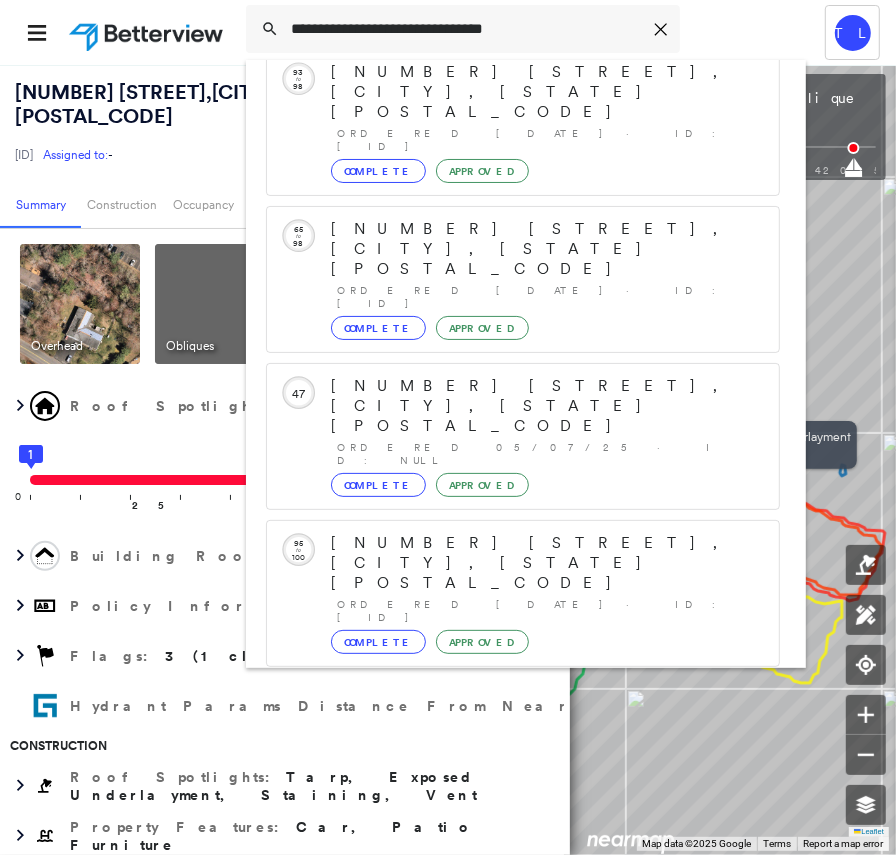 click on "[NUMBER] [STREET], [CITY], [STATE], [COUNTRY]" at bounding box center [501, 855] 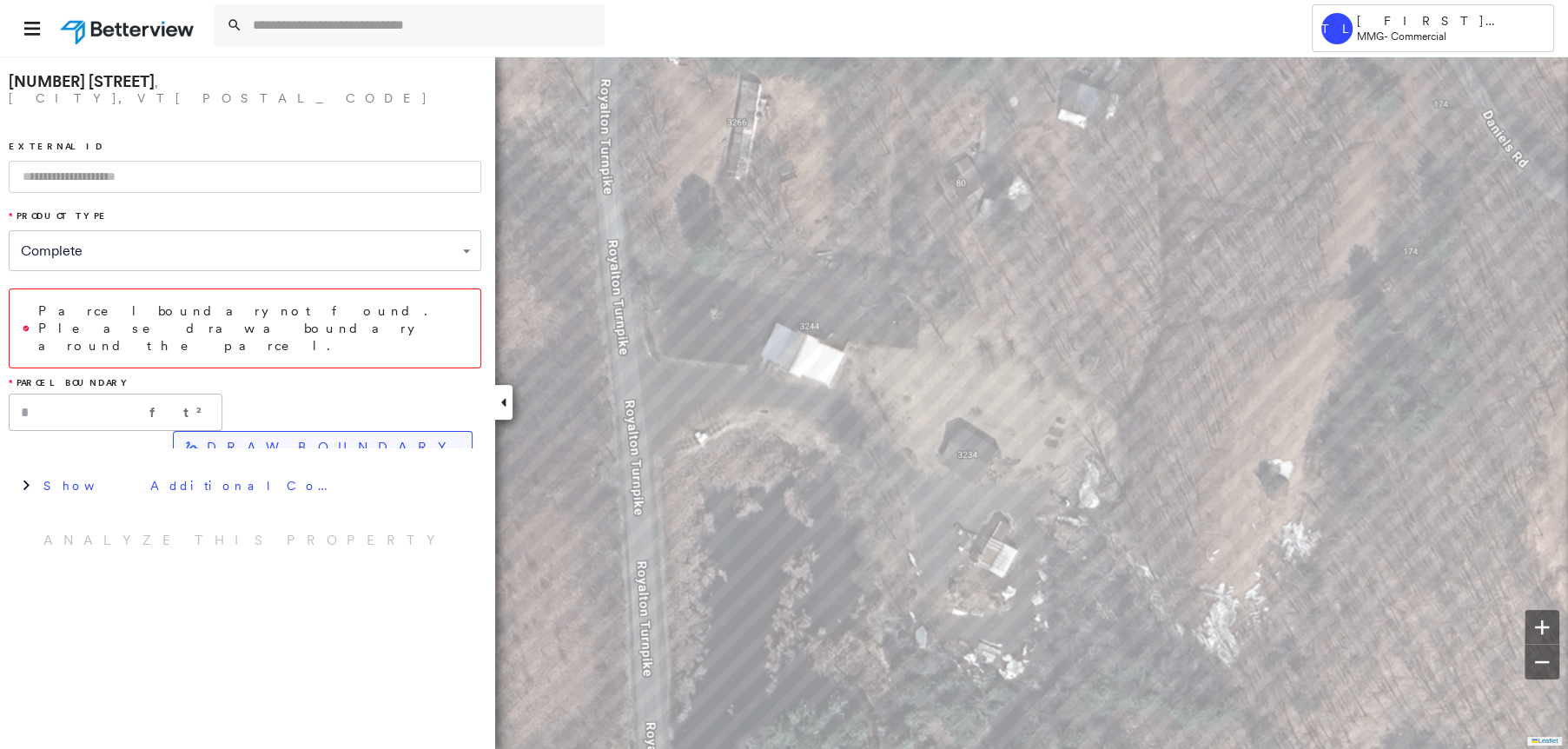 click 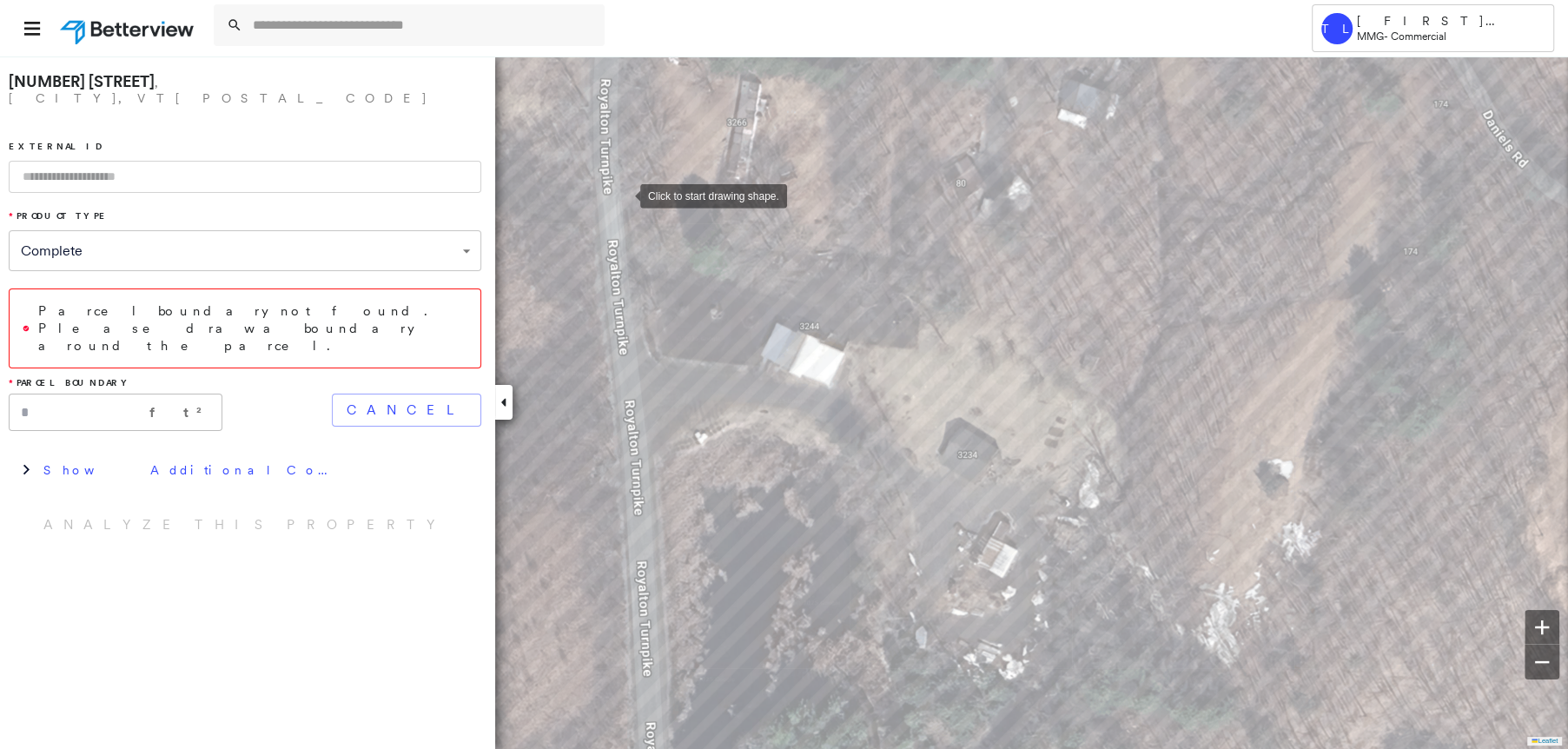 drag, startPoint x: 623, startPoint y: 195, endPoint x: 778, endPoint y: 224, distance: 157.68957 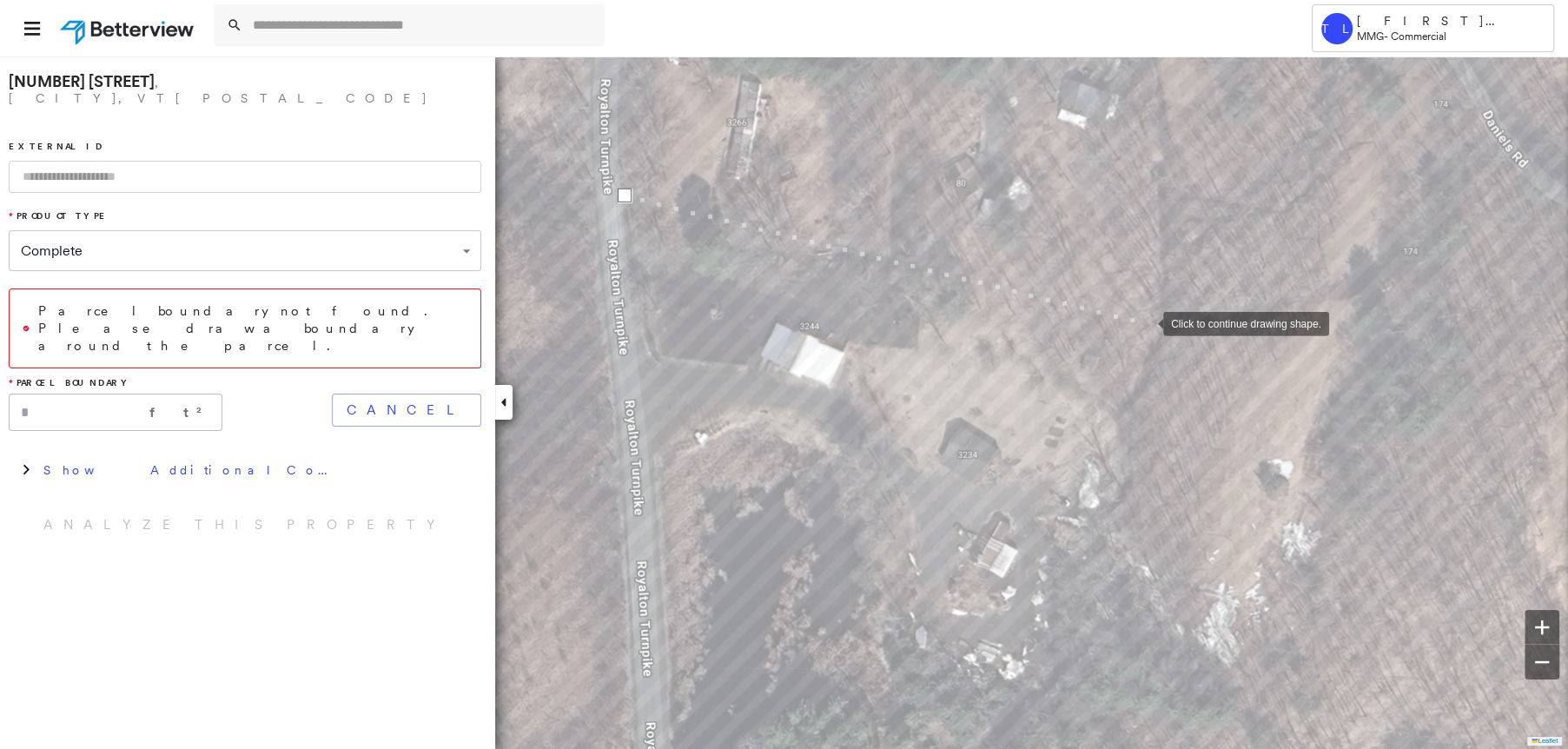 click at bounding box center [1146, 322] 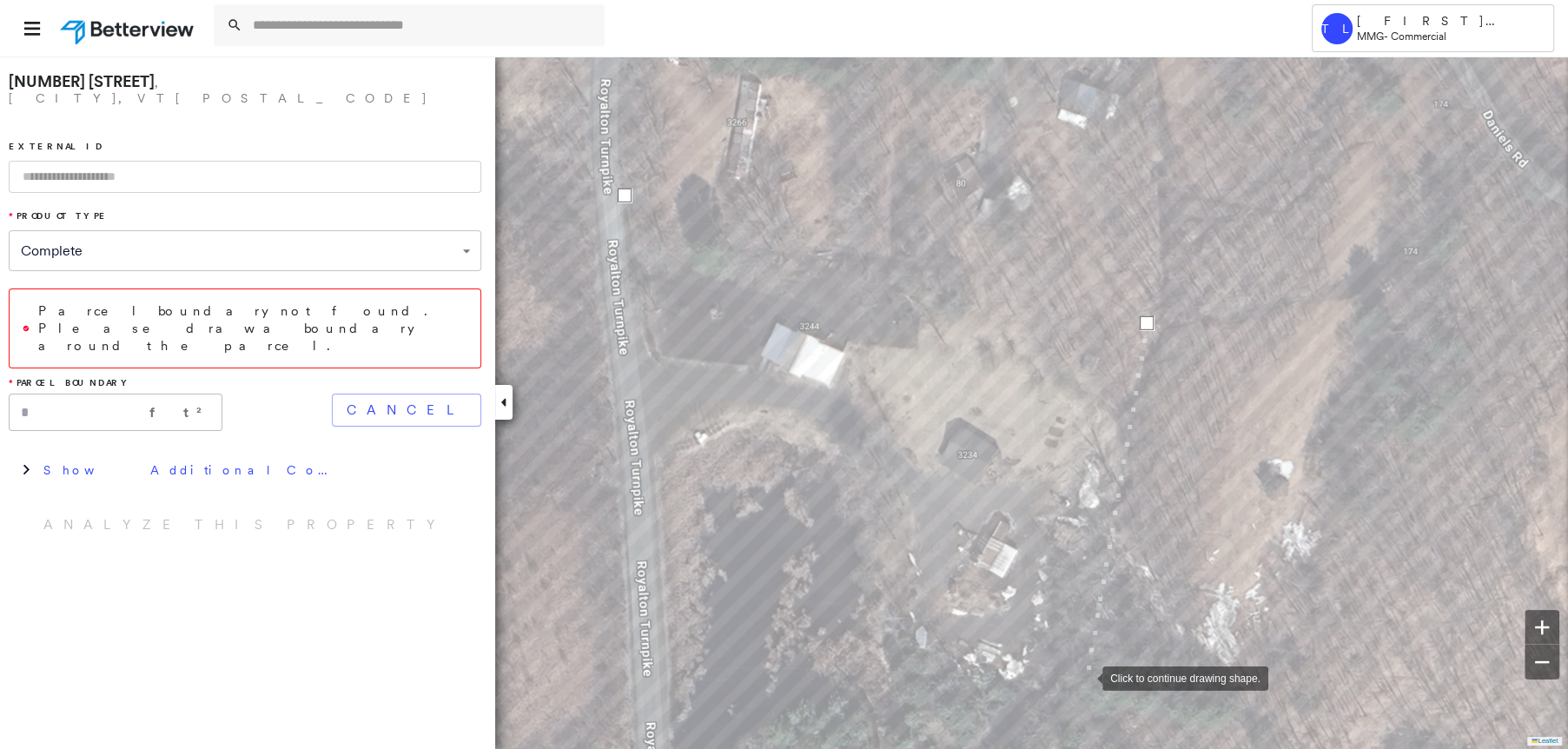 drag, startPoint x: 1085, startPoint y: 677, endPoint x: 1068, endPoint y: 685, distance: 18.788294 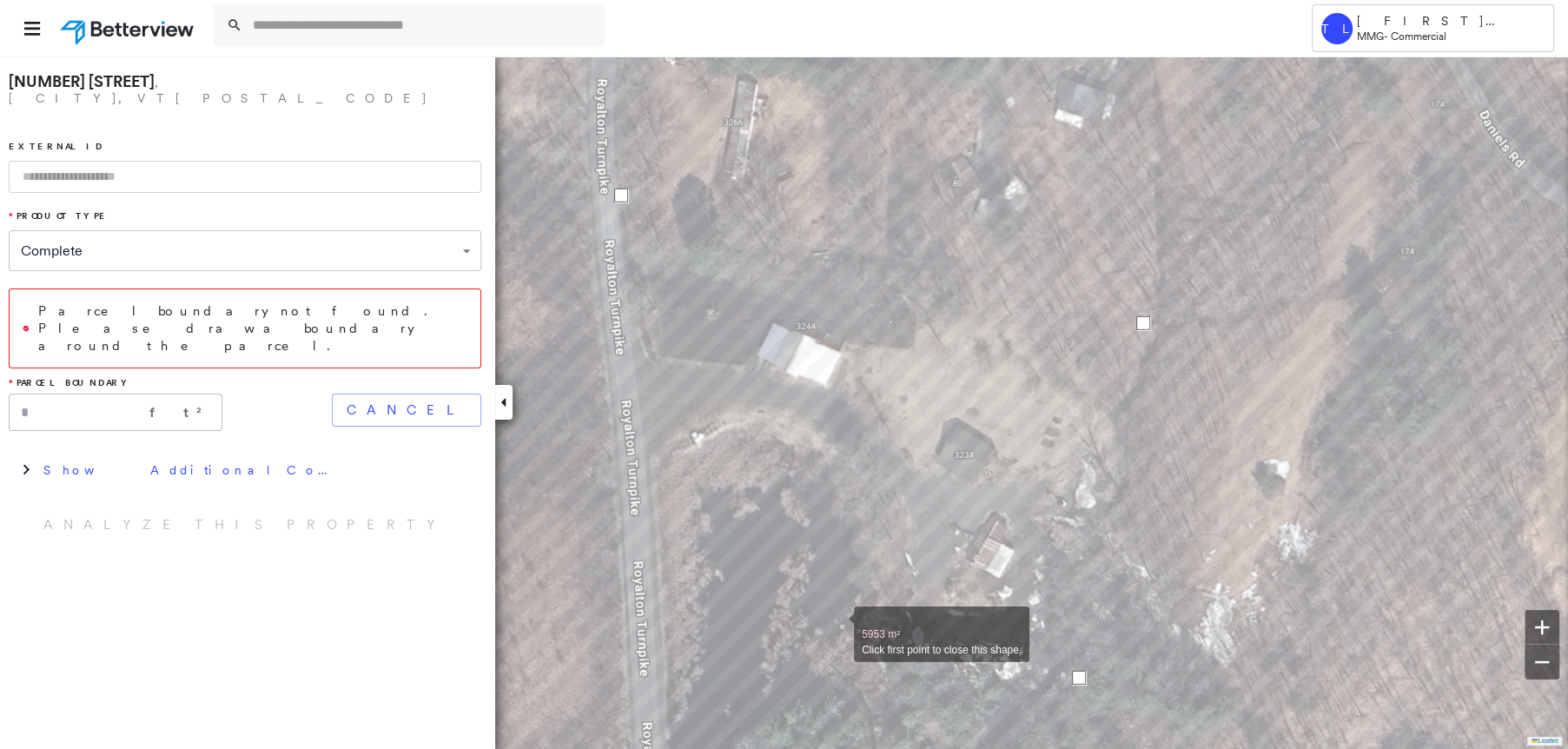 click at bounding box center [837, 625] 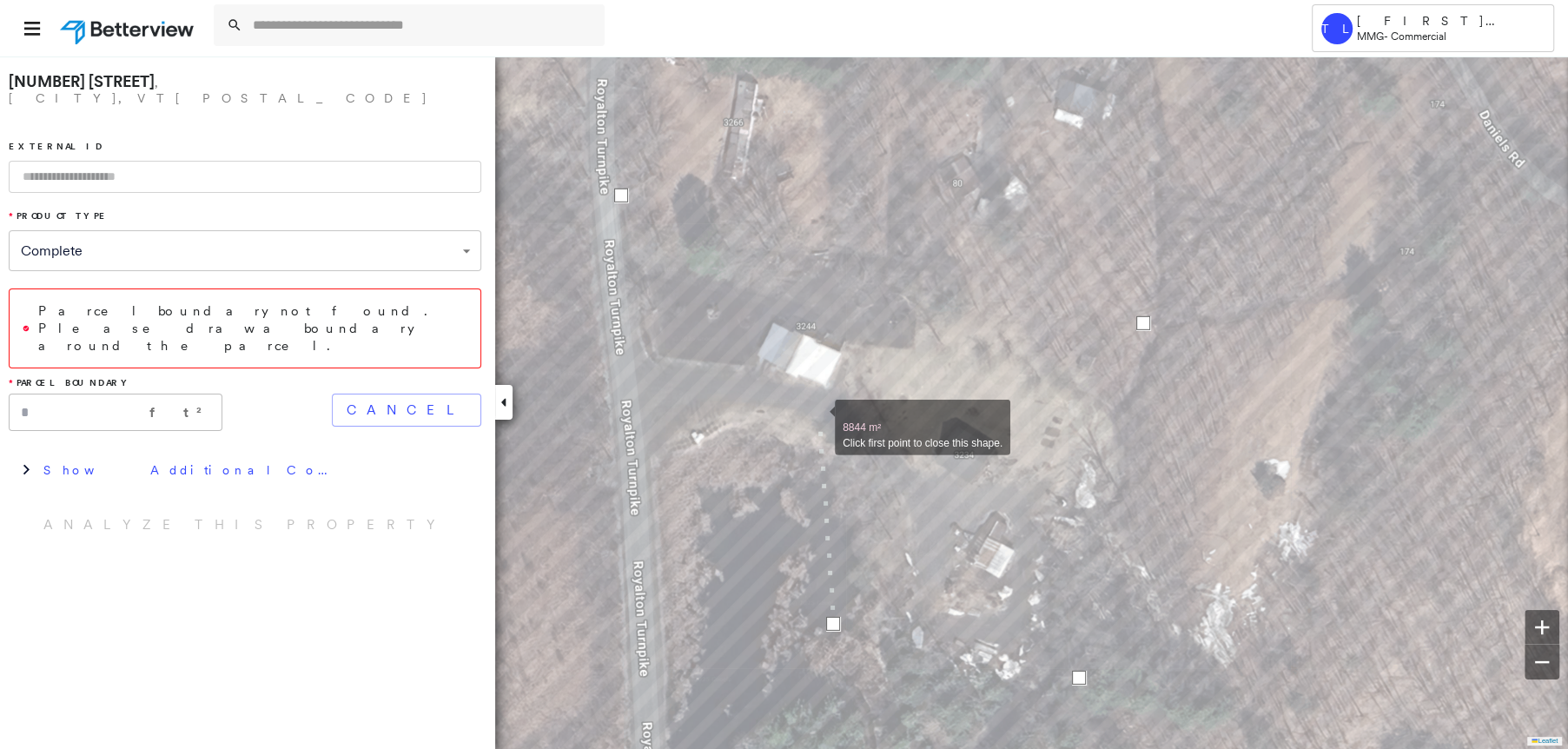 click at bounding box center [817, 418] 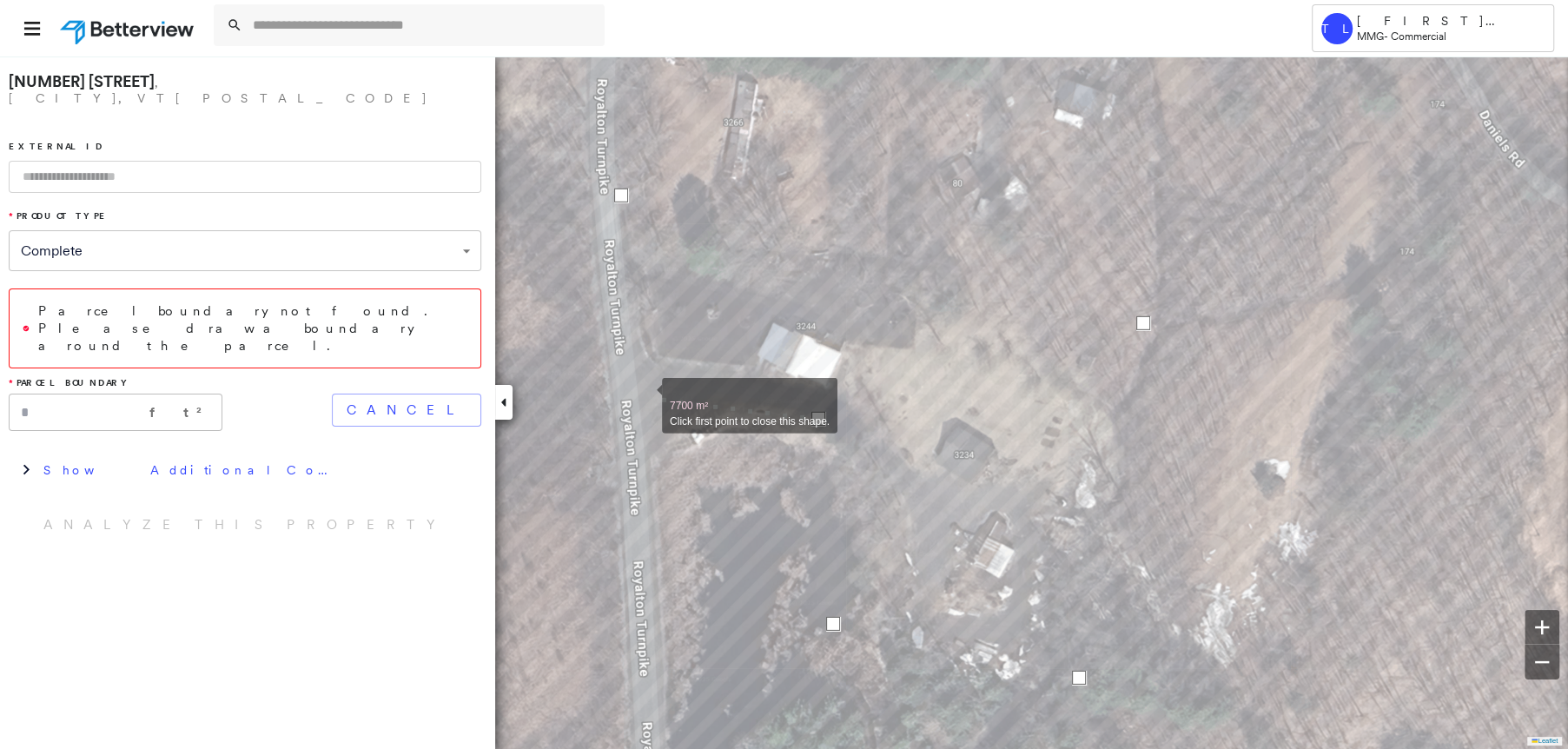 click at bounding box center [645, 396] 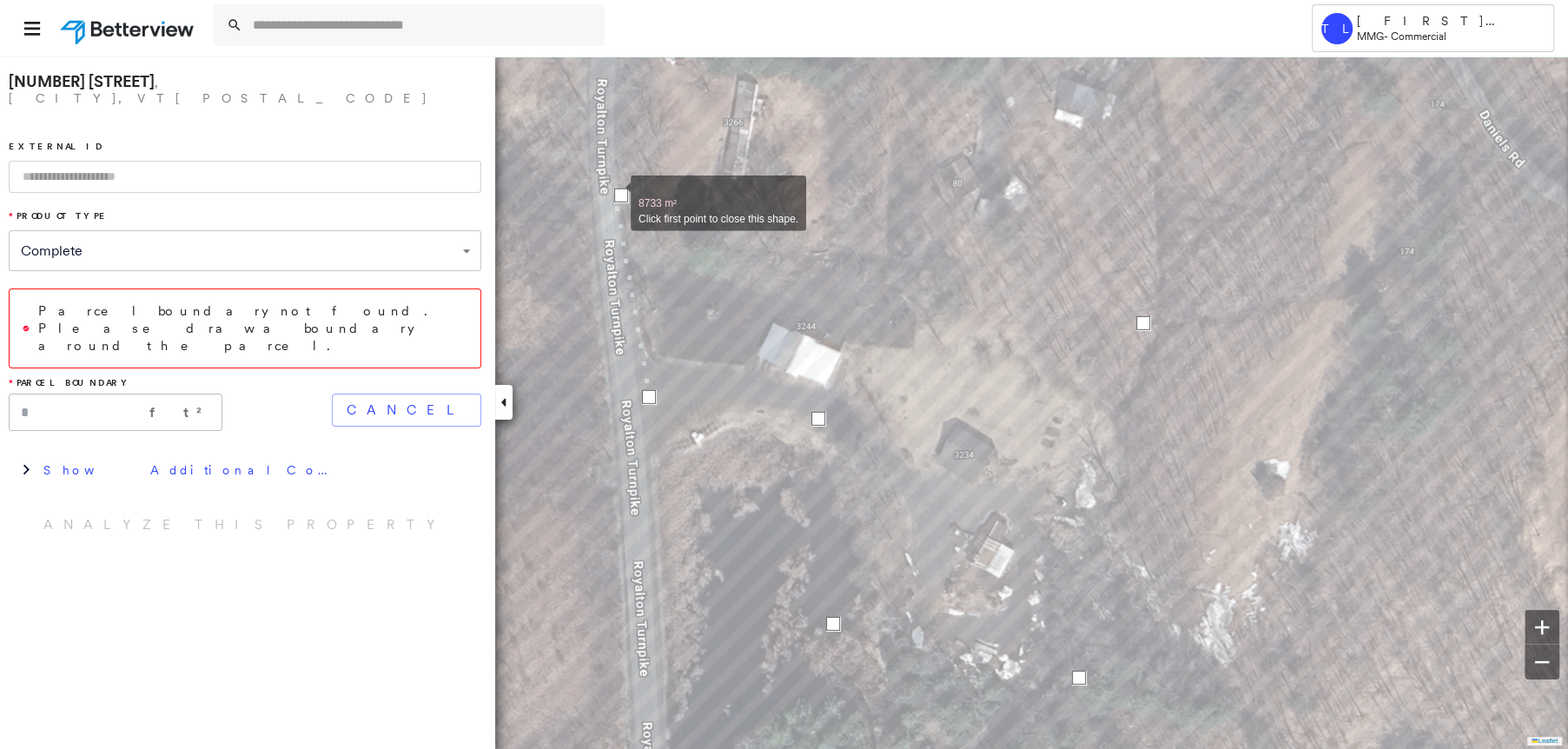 click at bounding box center (621, 196) 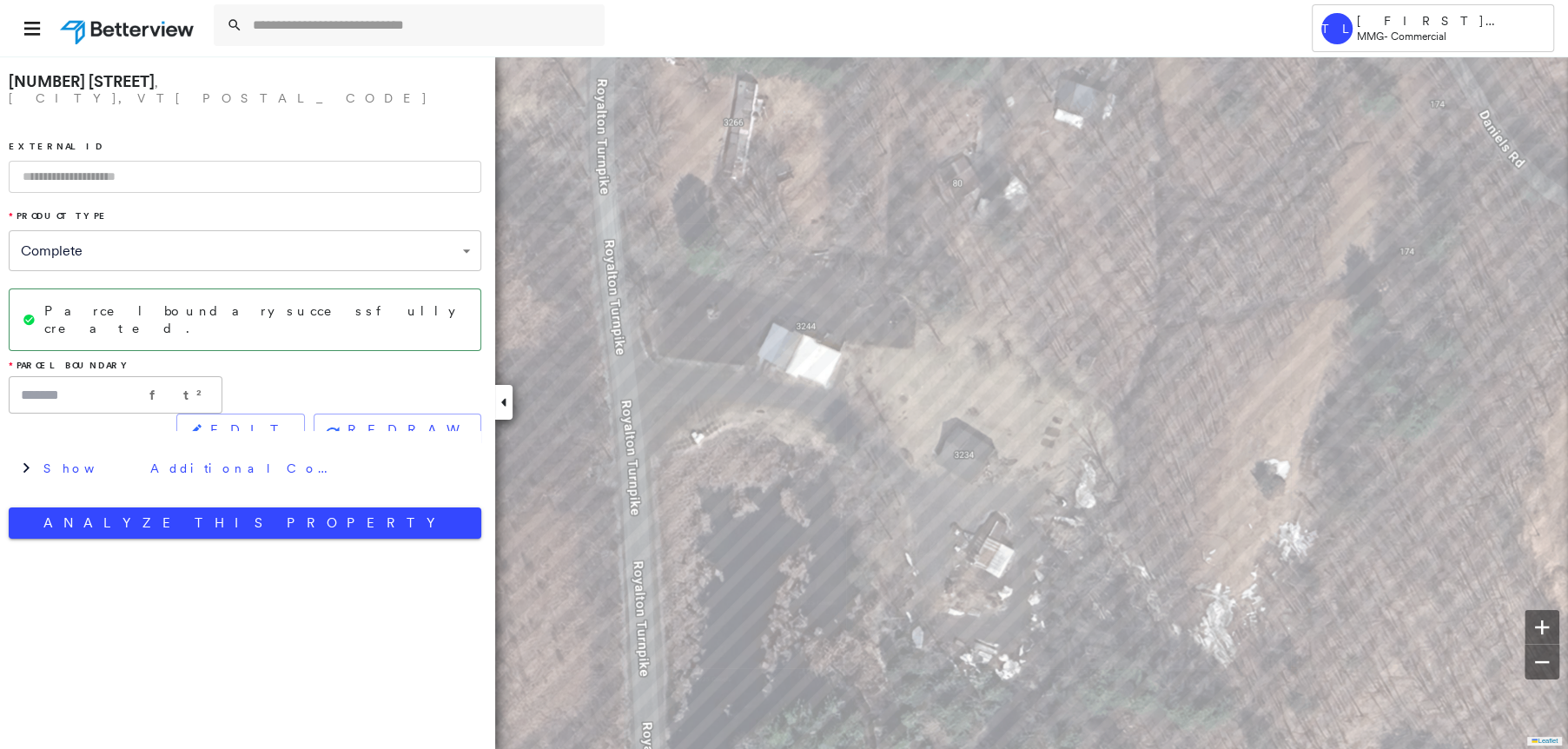 click on "**********" at bounding box center (245, 302) 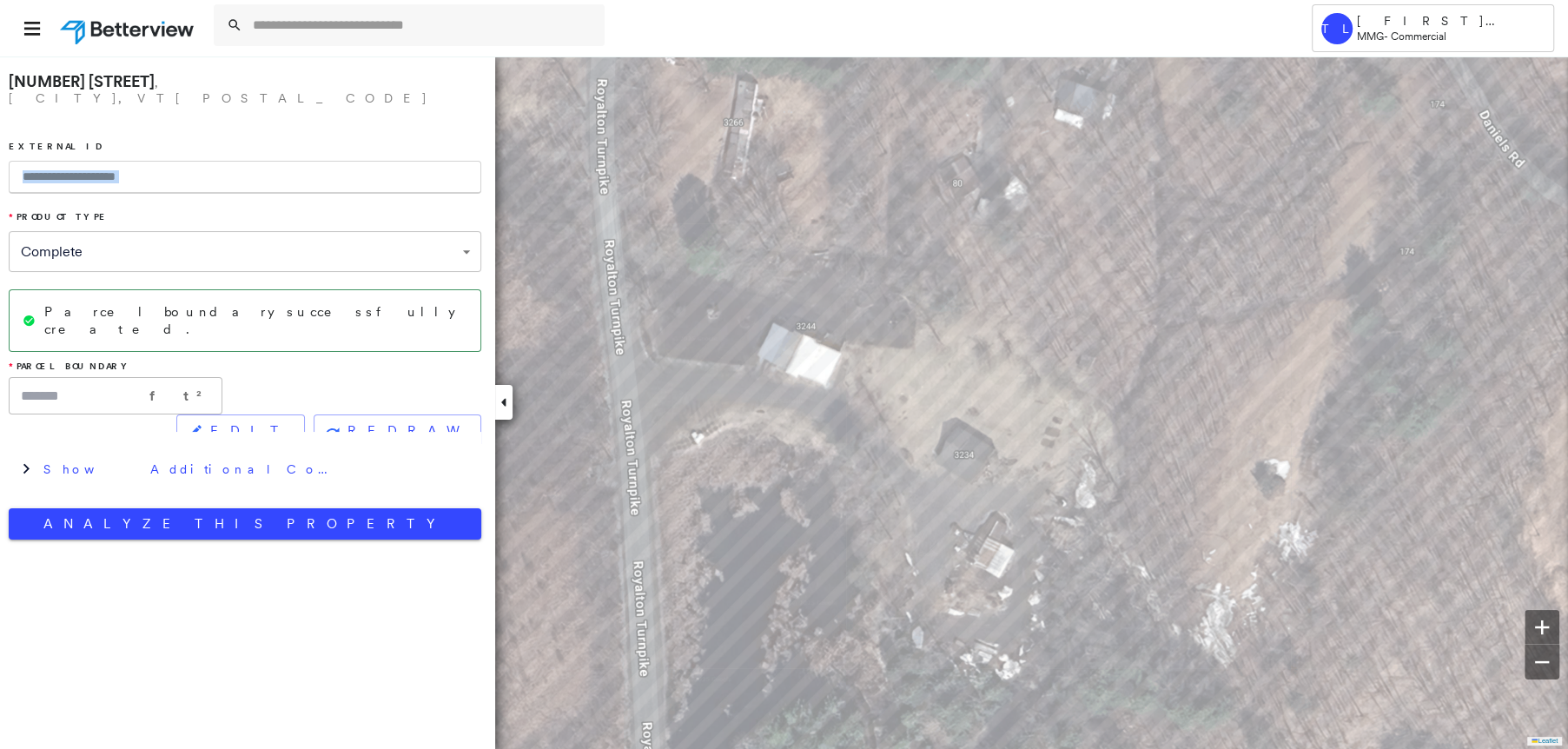 click at bounding box center [245, 177] 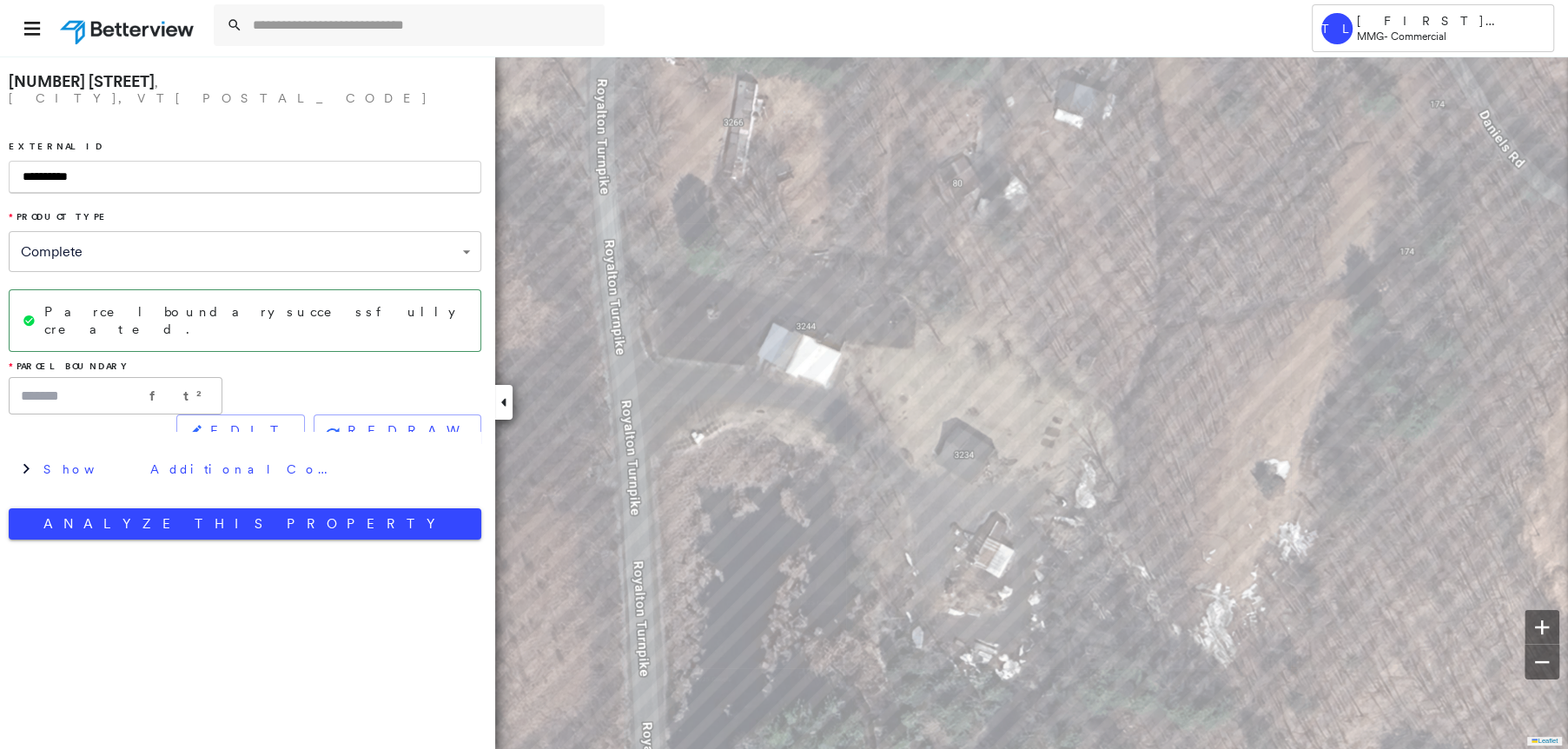type on "**********" 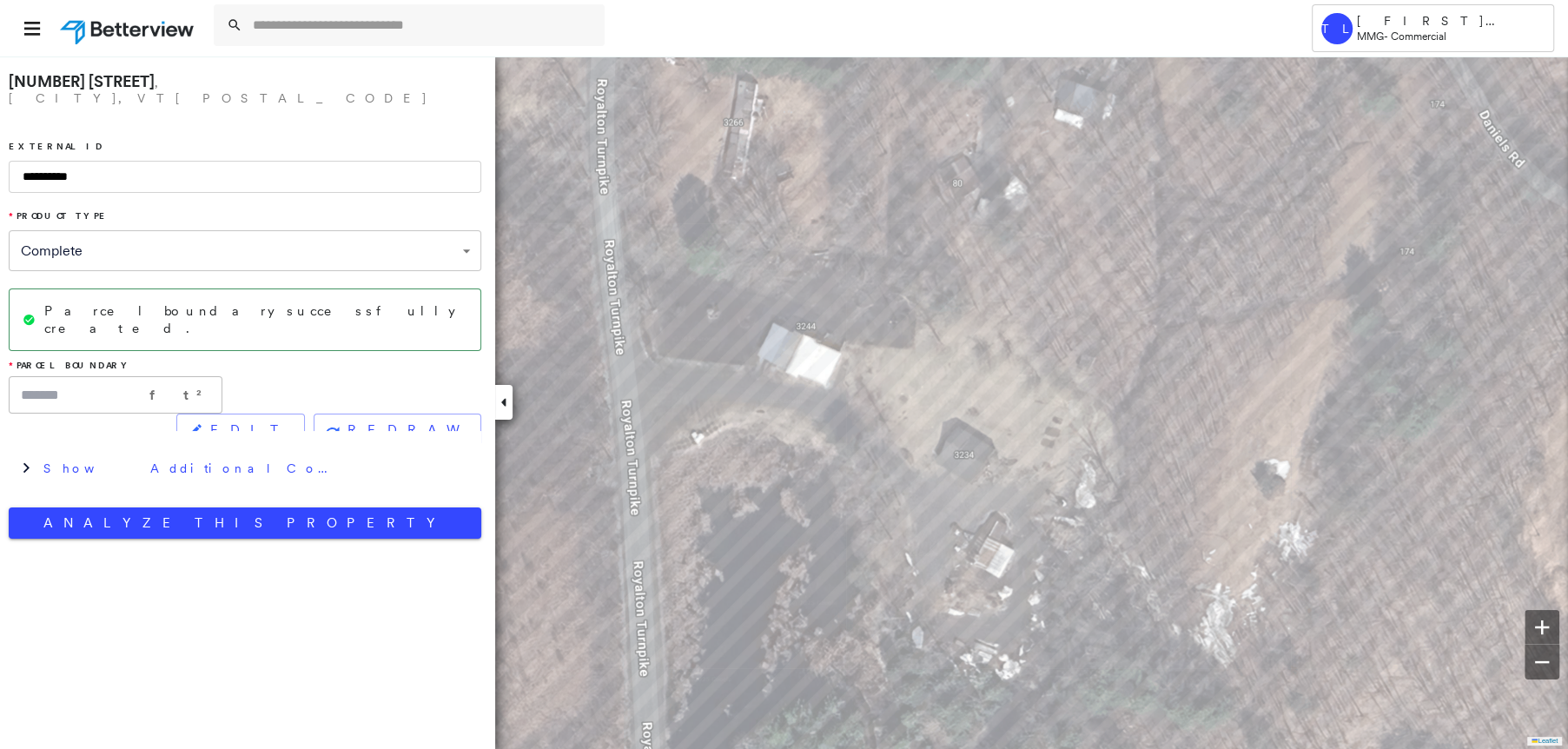 click on "**********" at bounding box center [245, 302] 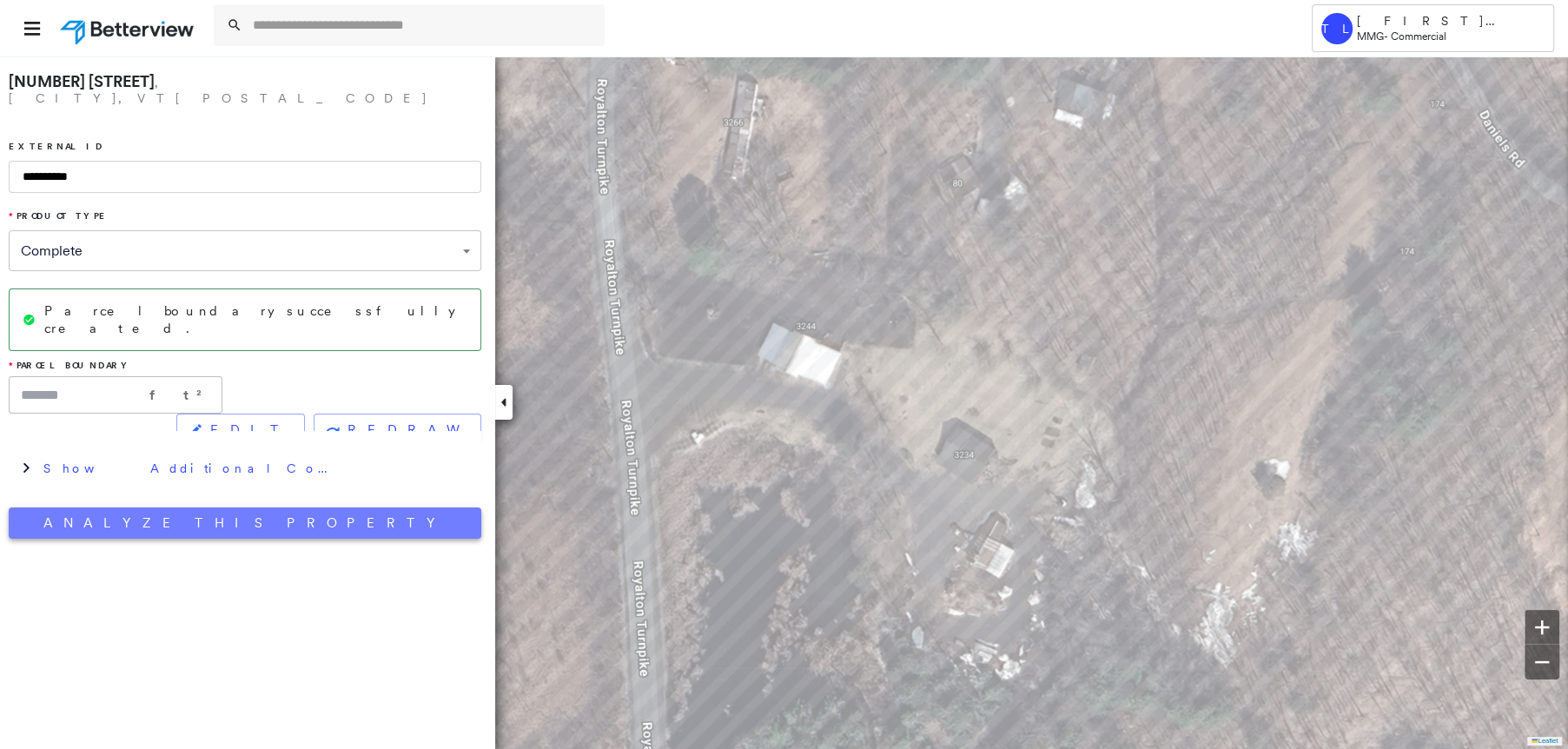 click on "Analyze This Property" at bounding box center [245, 523] 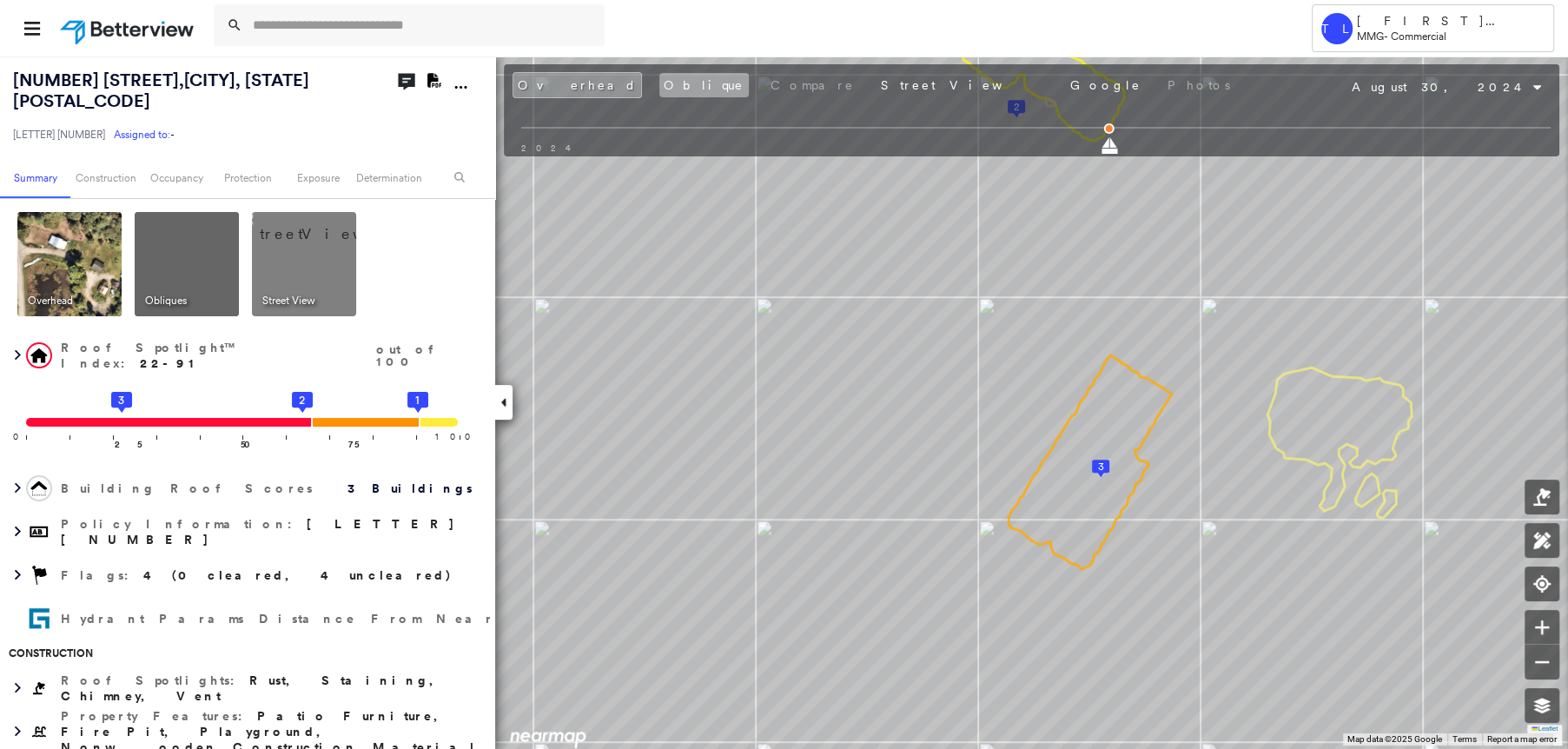 click on "Oblique" at bounding box center (704, 85) 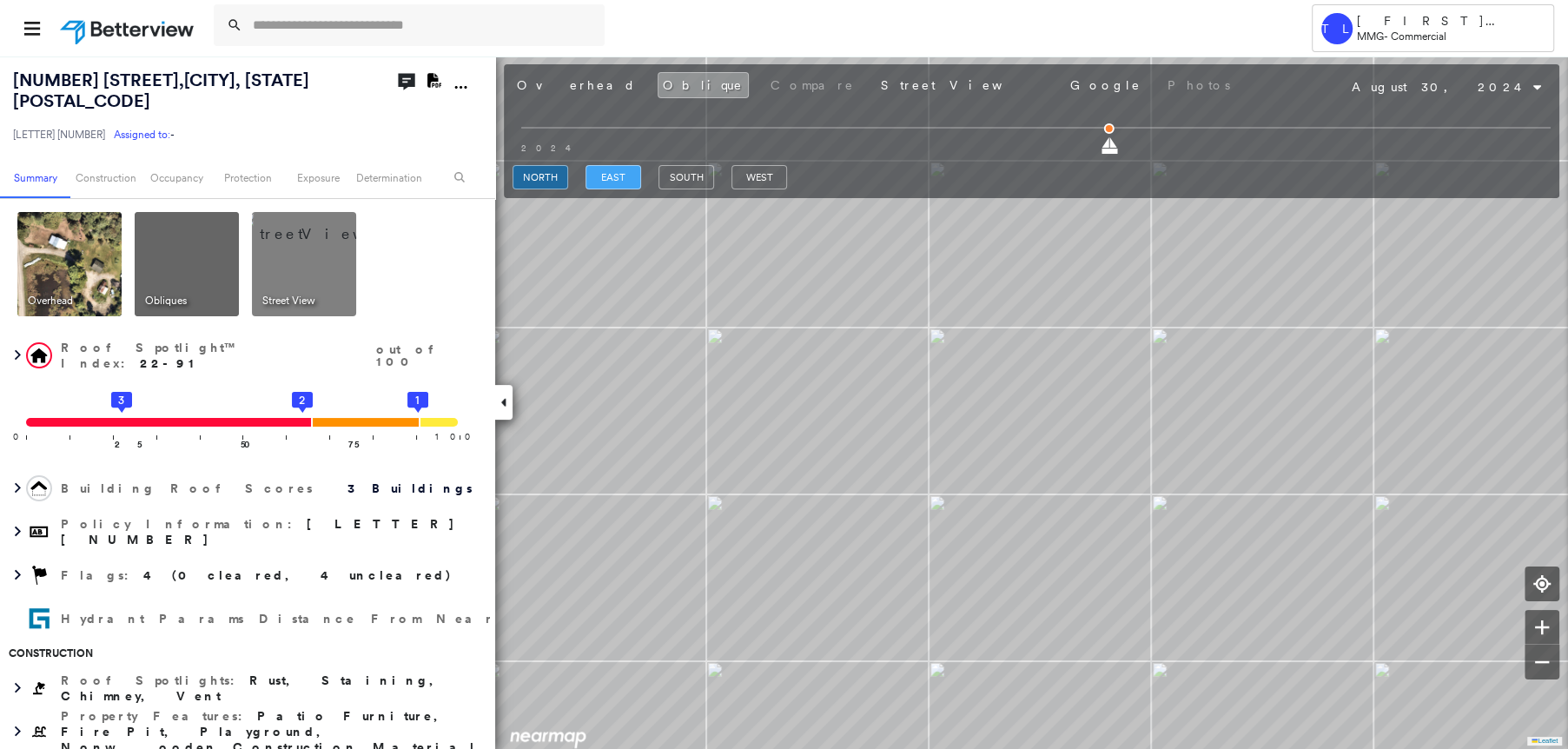 click on "east" at bounding box center [613, 177] 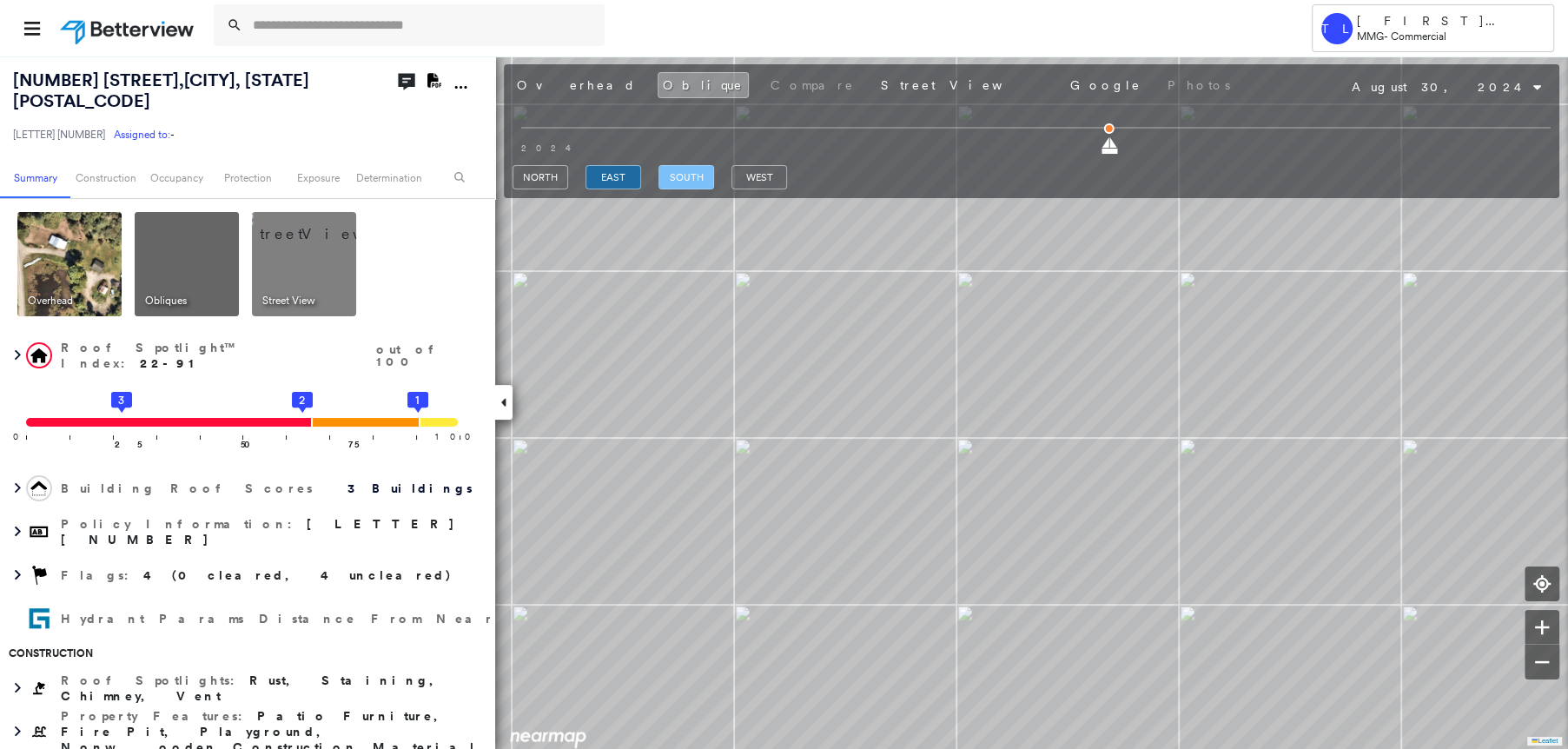 click on "south" at bounding box center (686, 177) 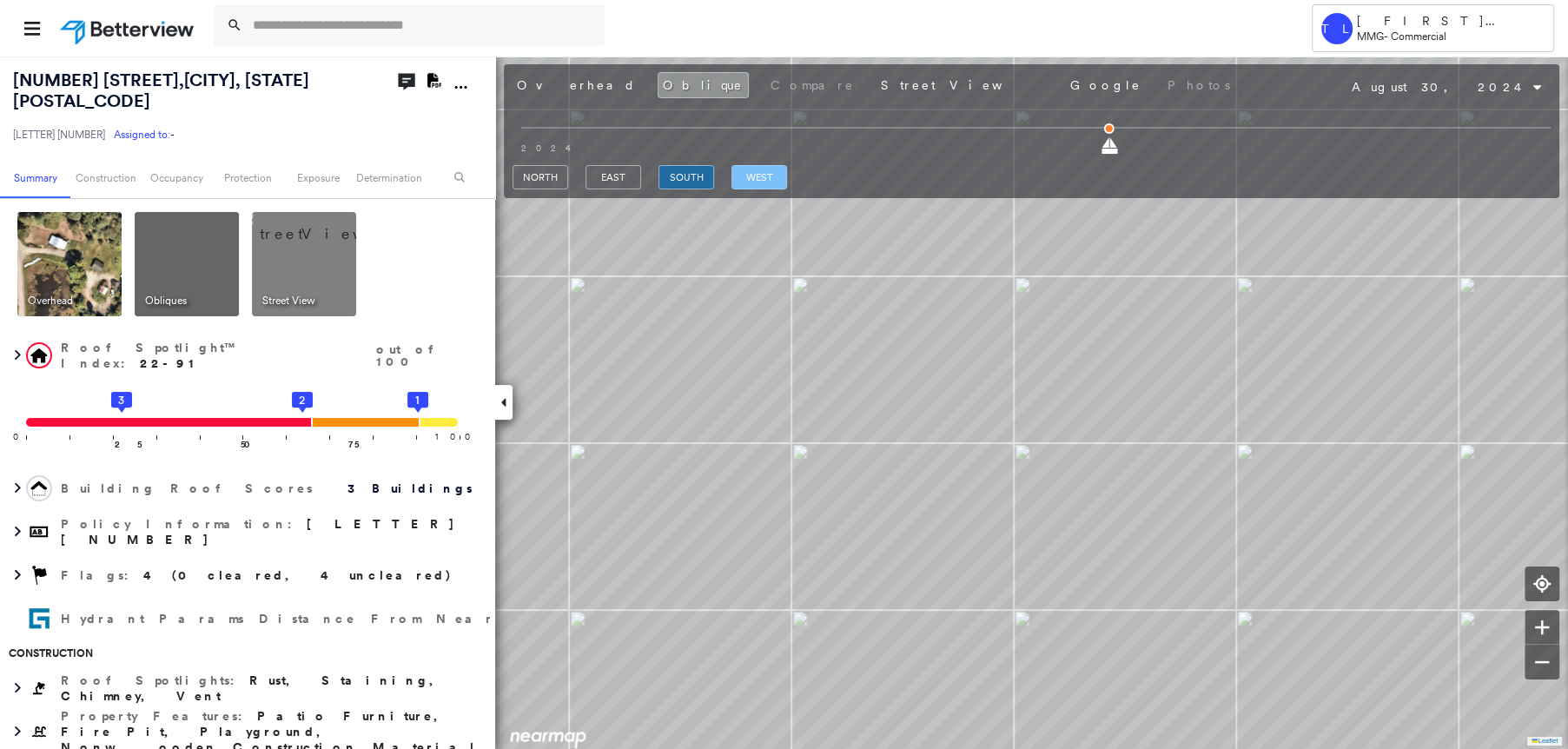 click on "west" at bounding box center [759, 177] 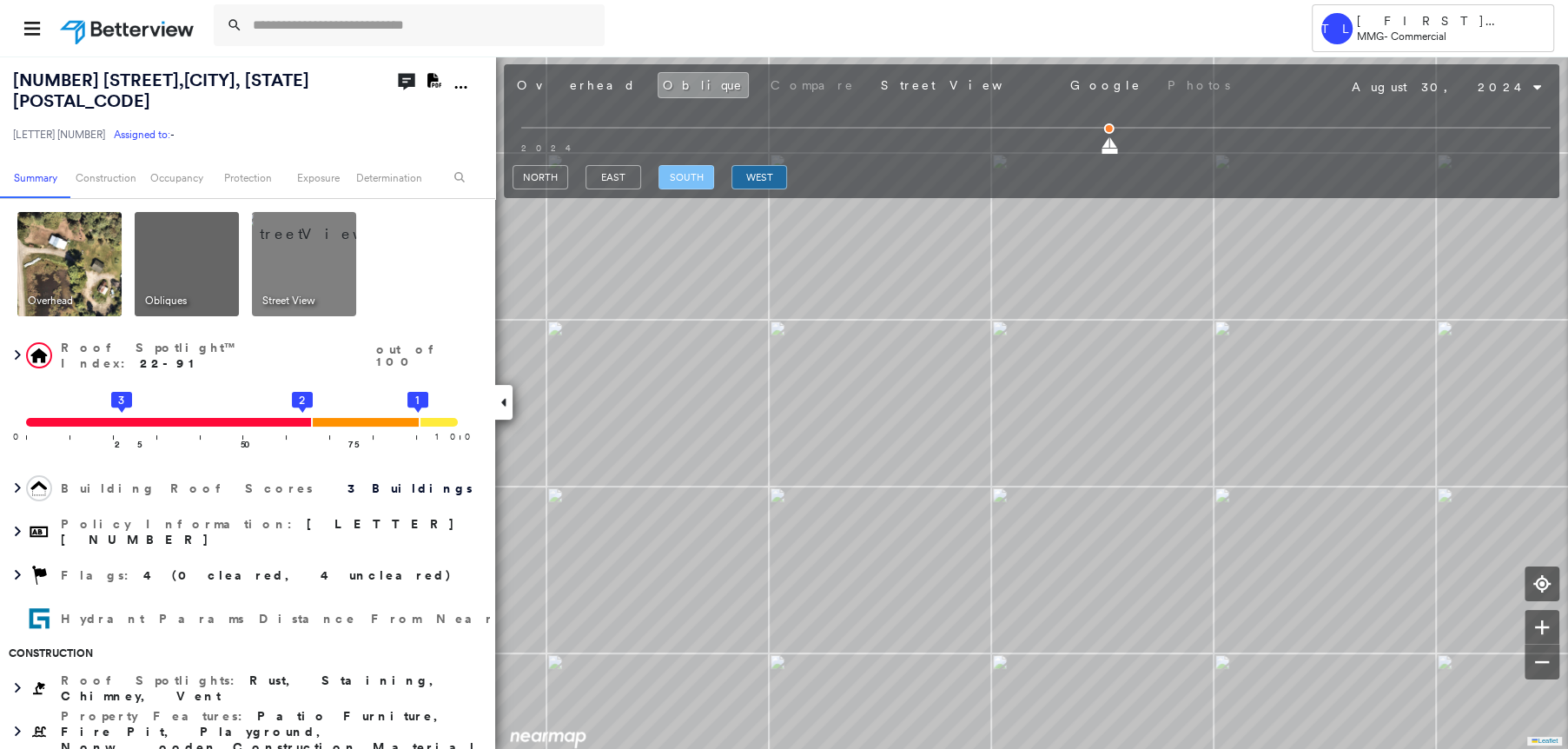 click on "south" at bounding box center (686, 177) 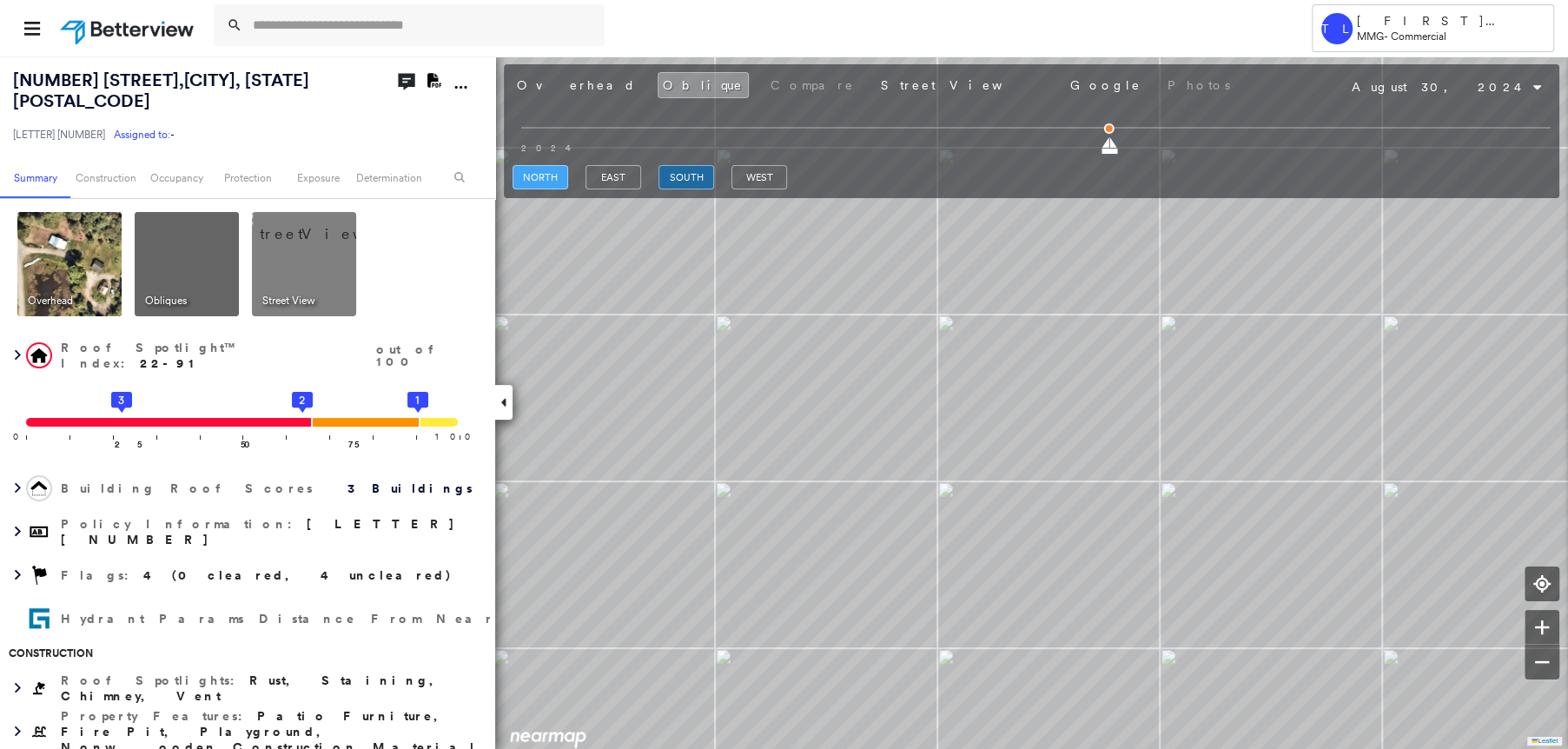 click on "north" at bounding box center (540, 177) 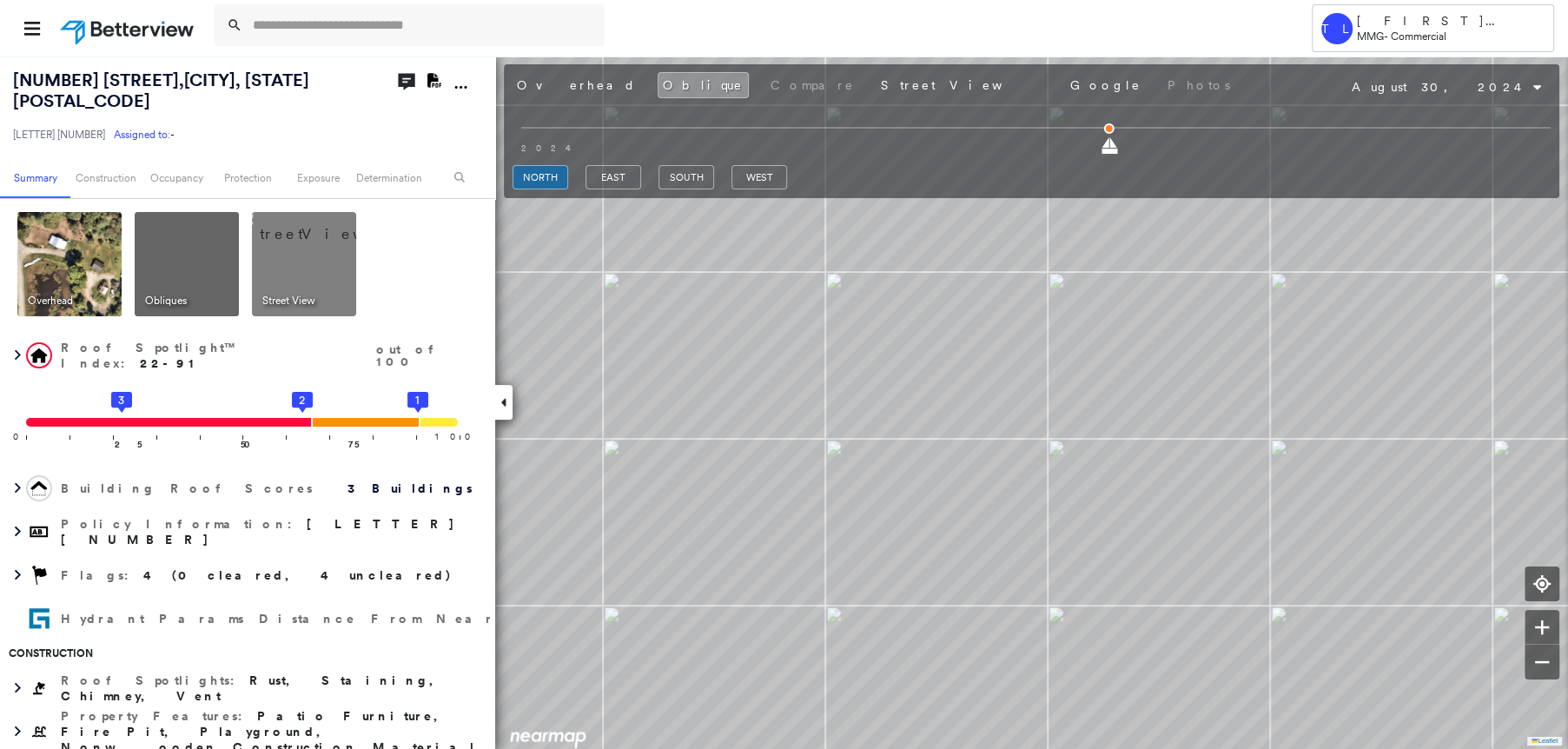 click 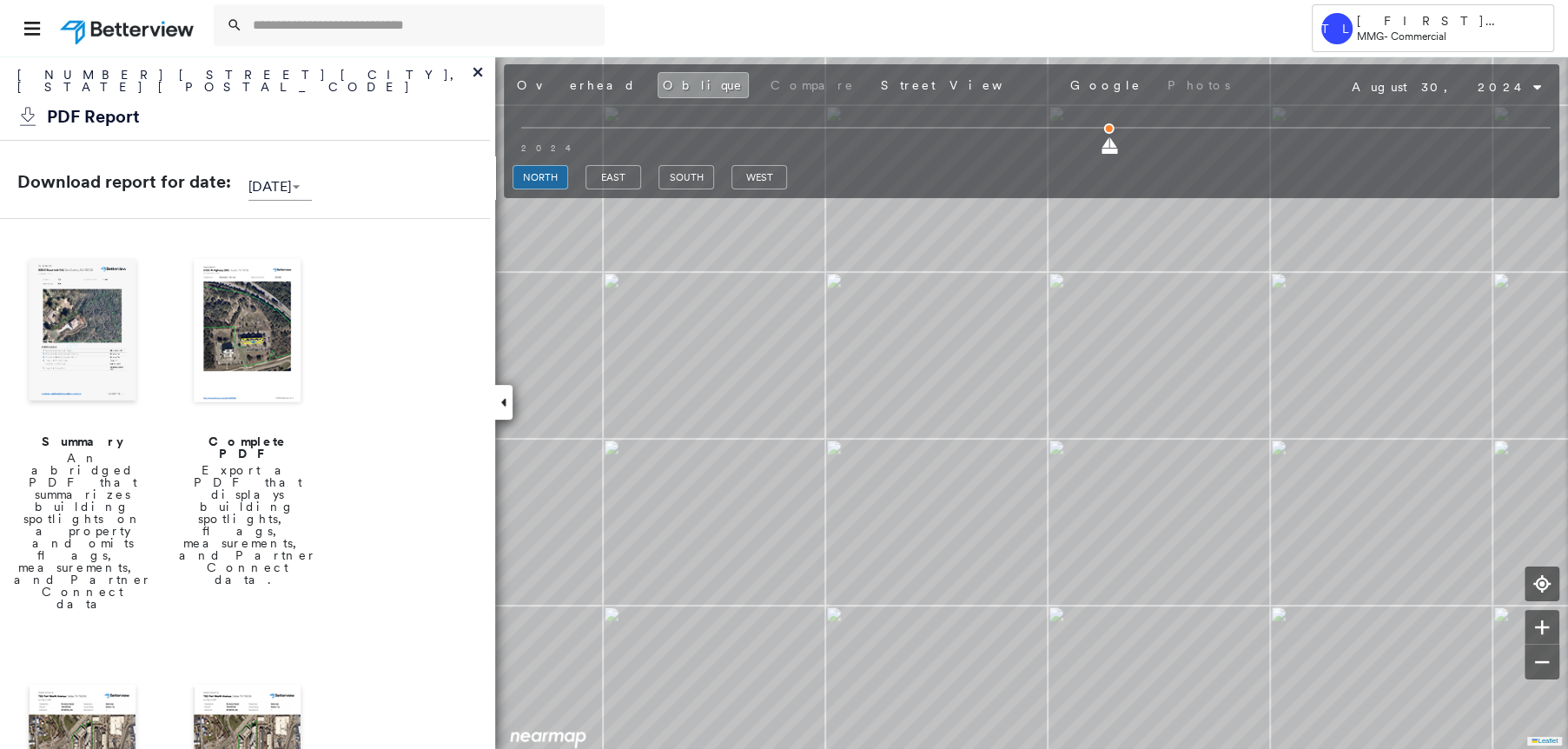 drag, startPoint x: 270, startPoint y: 317, endPoint x: 353, endPoint y: 241, distance: 112.53888 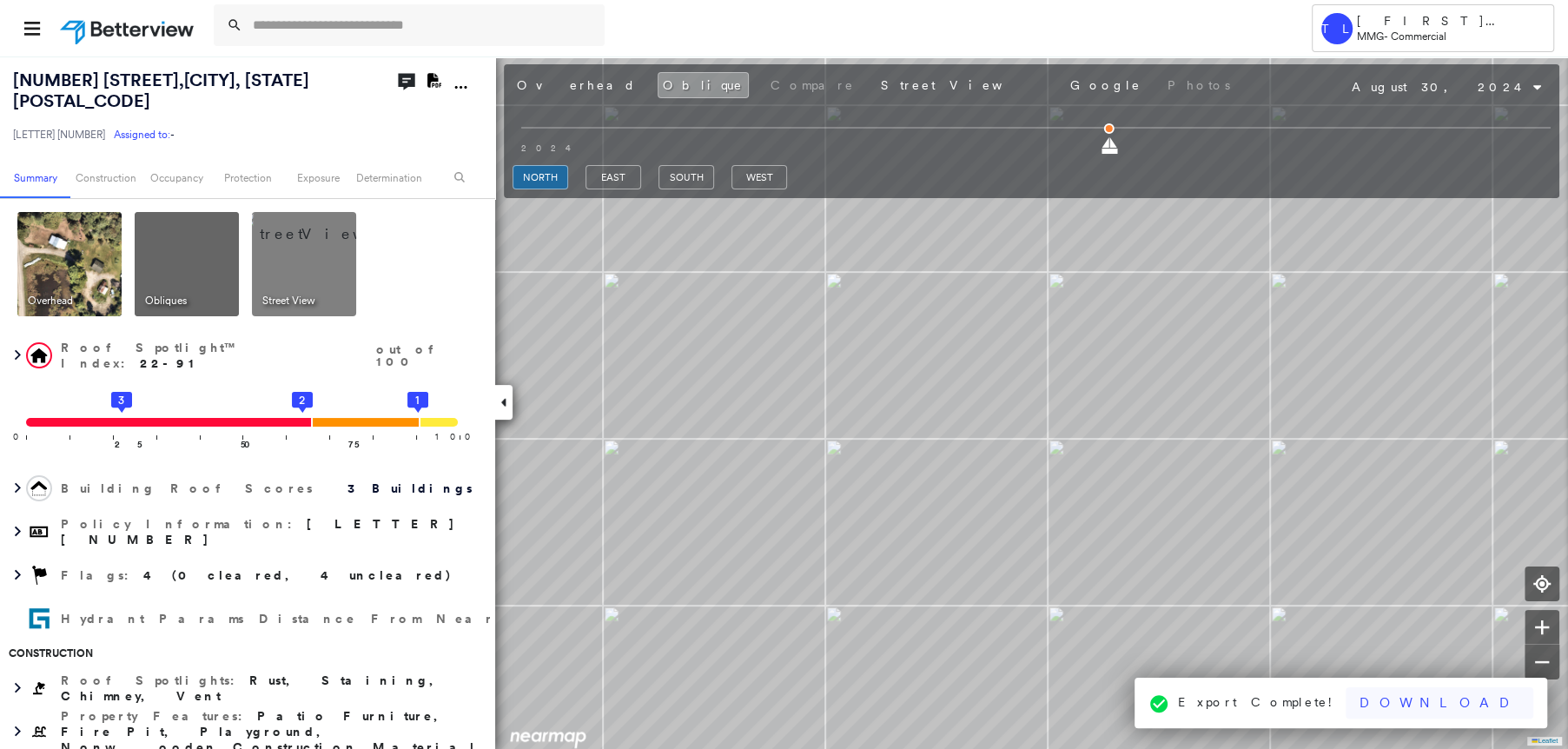 click on "Download" at bounding box center [1439, 703] 